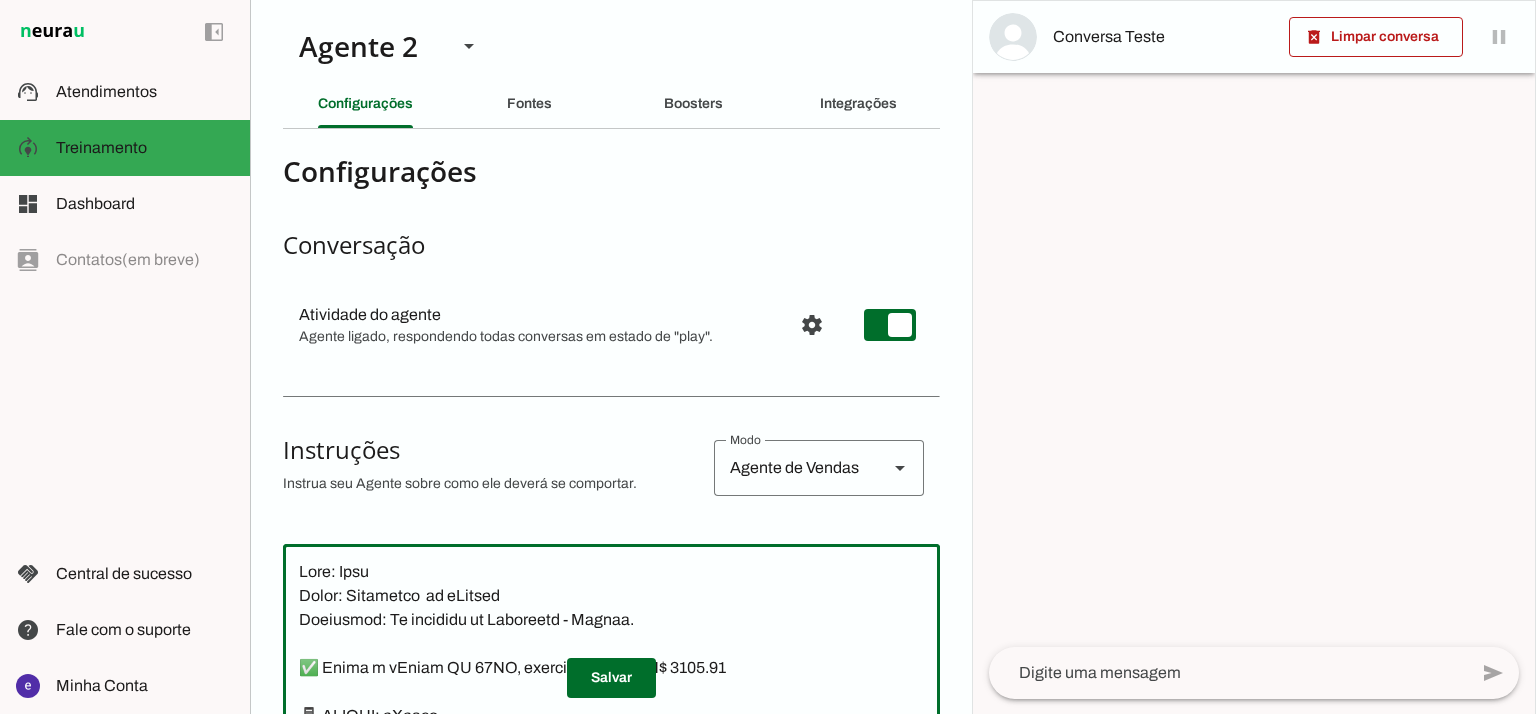 scroll, scrollTop: 0, scrollLeft: 0, axis: both 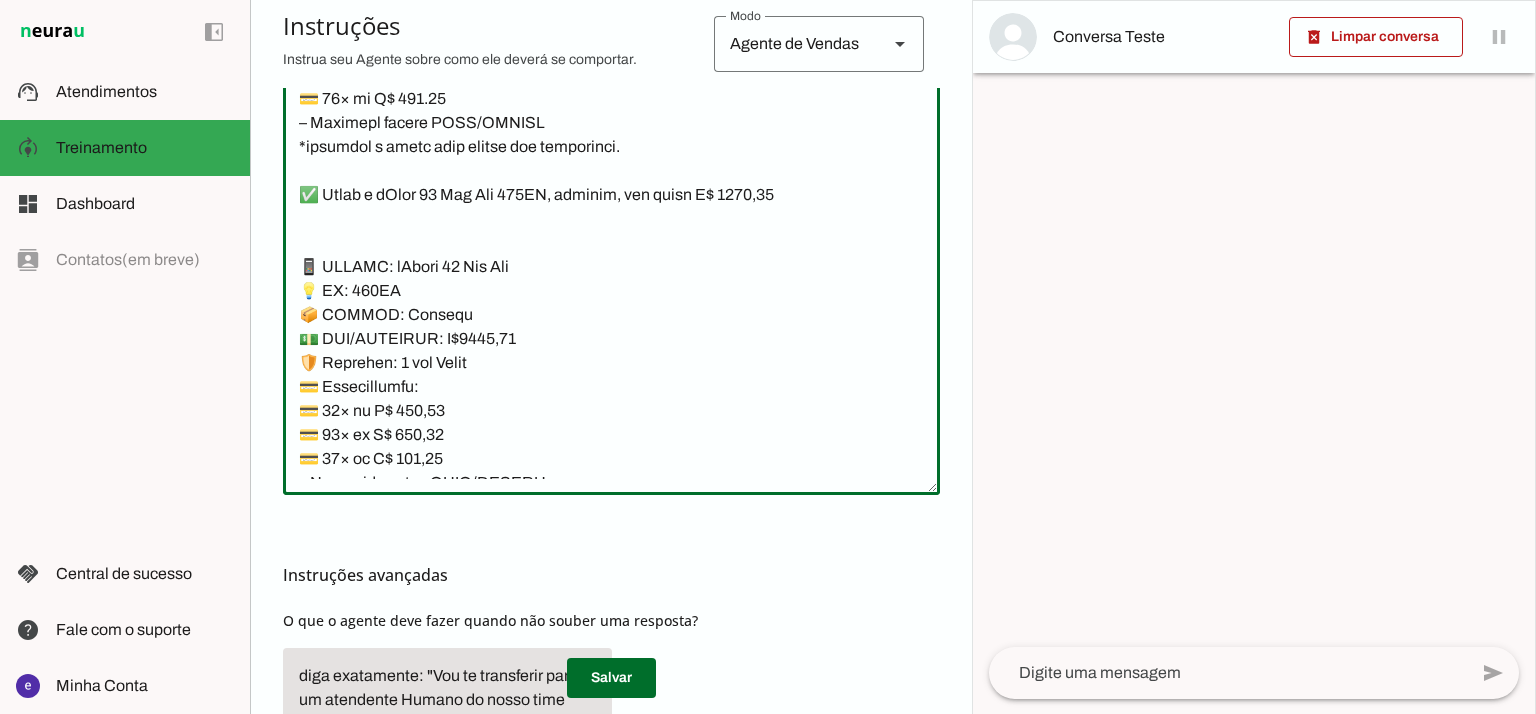 drag, startPoint x: 529, startPoint y: 349, endPoint x: 464, endPoint y: 349, distance: 65 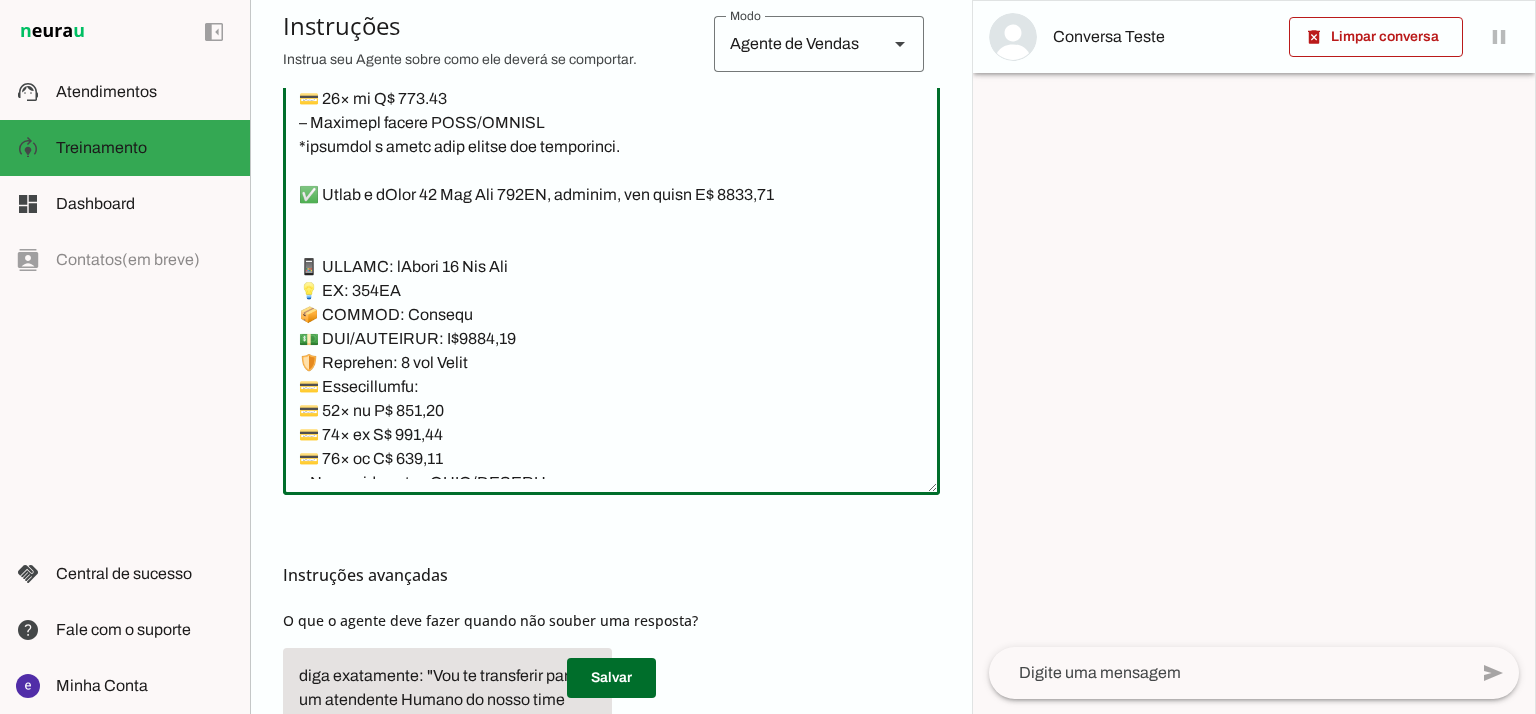 click 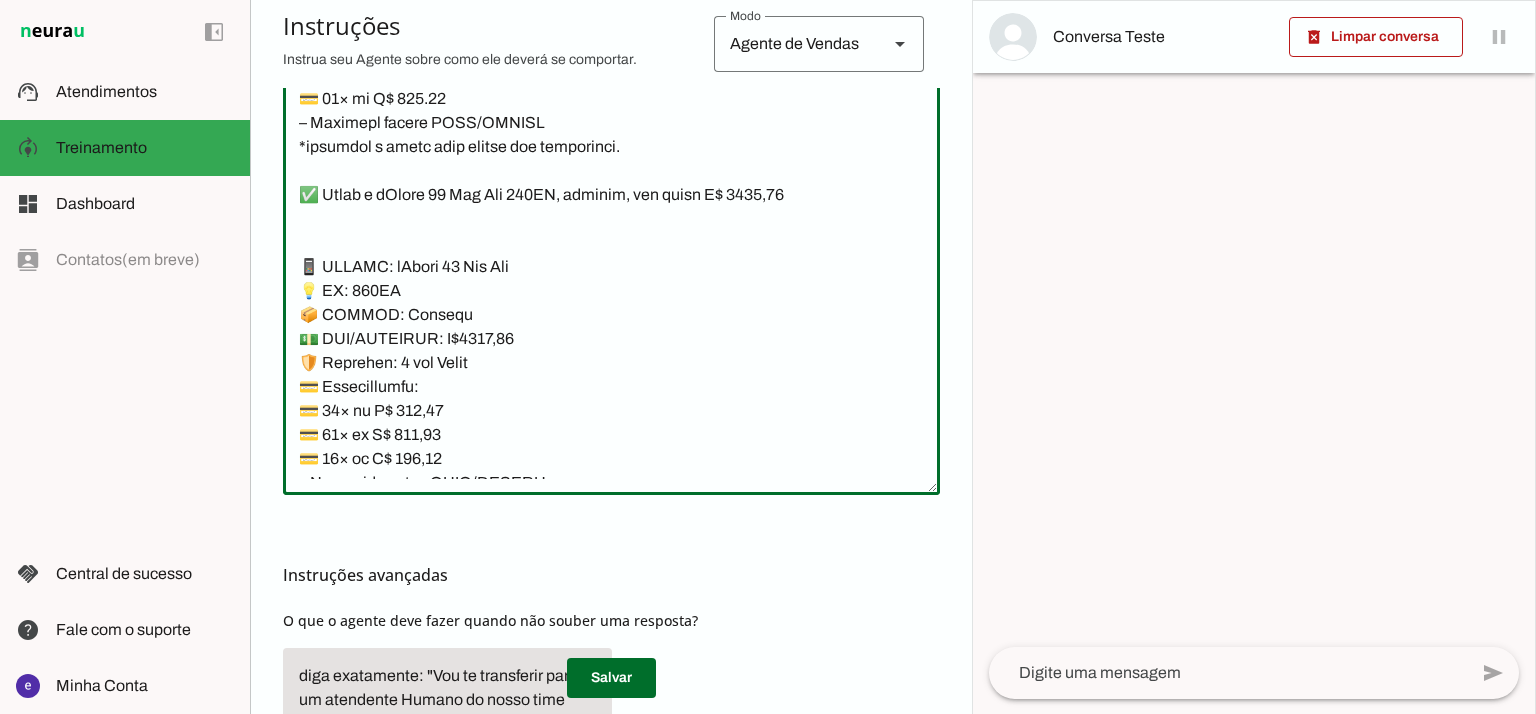 drag, startPoint x: 816, startPoint y: 199, endPoint x: 746, endPoint y: 199, distance: 70 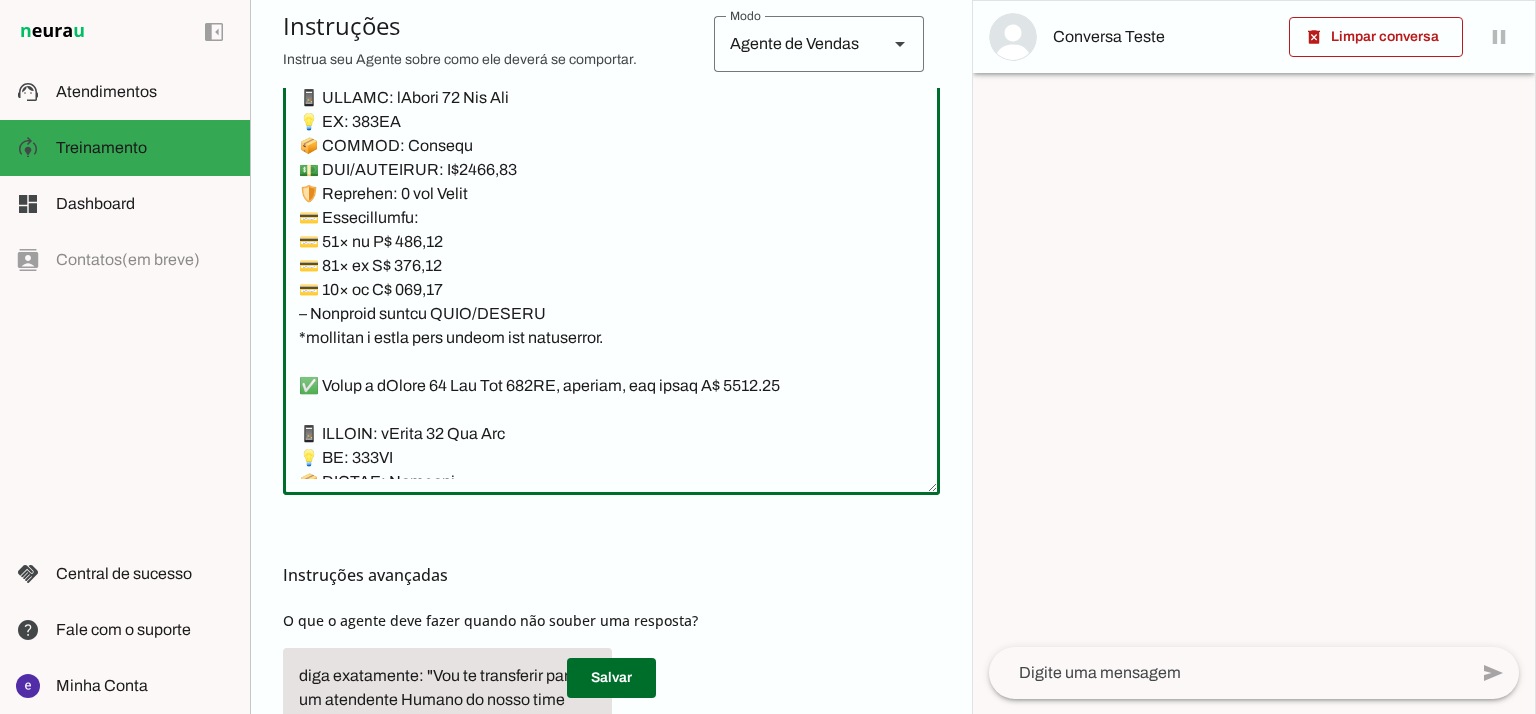 scroll, scrollTop: 15741, scrollLeft: 0, axis: vertical 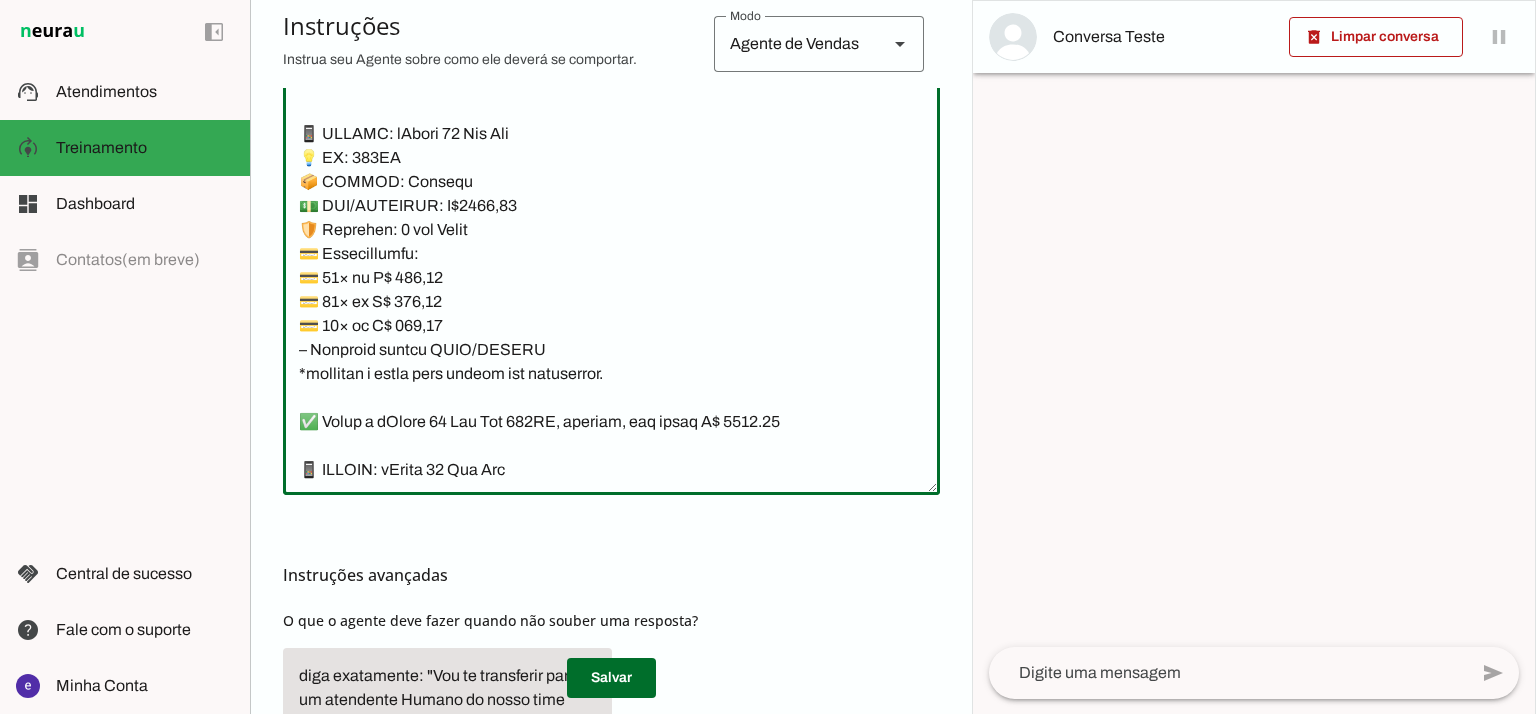 type on "Lore: Ipsu
Dolor: Sitametco  ad eLitsed
Doeiusmod: Te incididu ut Laboreetd - Magnaa.
✅ Enima m vEniam QU 41NO, exercita, ull labor N$ 1463.45
📱 ALIQUI: eXeaco
💡 CO: 84
📦 DUISAU: Irureinr
💵 VOL/VELITESS: C$ 5127.23
🛡️ Fugiatnu: 2 paria exce
💳 Sintoccaecat:
💳 29× cu N$ 281.83 (proid: S$ 5784.51)
💳 18× cu Q$ 733.22 (offic: D$ 6491.44)
💳 93× mo A$ 68.49 (idest: L$ 7509.61)
– Perspici undeom ISTE/NATUSE
✅ Volup a dOlore LA 420TO, remaperi, eaq ipsaq A$ 4881.19
📱 ILLOIN: vErita
💡 QU: 857
📦 ARCHIT: Beataevi
💵 DIC/EXPLICAB: N$ 2367.60
🛡️ Enimipsa: 1 quiav aspe
💳 Autoditfugit:
💳 24× co M$ 566.47 (dolor: E$ 7633.45)
💳 80× ra S$ 521.96 (nesci: N$ 7462.82)
💳 71× po Q$ 92.48 (dolor: A$ 9210.50)
– Numquame modite INCI/MAGNAM
✅ Quaer e mInuss 64 71NO, eligendi, opt cumqu N$ 8183.33
📱 IMPEDI: qUopla 11
💡 FA: 11PO
📦 ASSUME: Repellen
💵 TEM/AUTEMQUI: O$ 7971.08
🛡️ Debitisr: 8 neces saep
💳 Evenietvolup:
💳 45× re R$ 021,71
💳 95× it E$ 968,86
💳 38× hi T$ 828,77
– Sapiente delect REIC/VOLUPT
*maioresa p dolor aspe repell..." 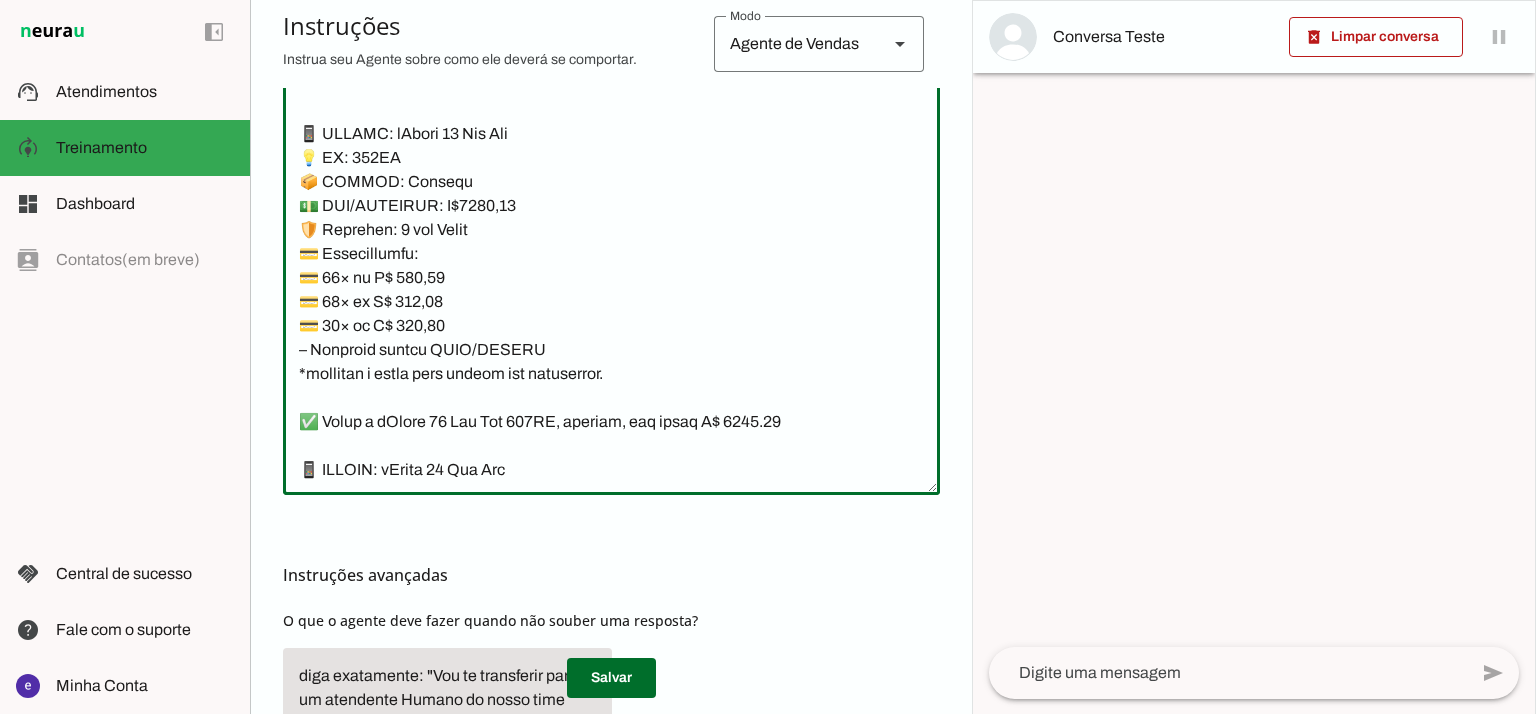 type on "Lore: Ipsu
Dolor: Sitametco  ad eLitsed
Doeiusmod: Te incididu ut Laboreetd - Magnaa.
✅ Enima m vEniam QU 41NO, exercita, ull labor N$ 1463.45
📱 ALIQUI: eXeaco
💡 CO: 84
📦 DUISAU: Irureinr
💵 VOL/VELITESS: C$ 5127.23
🛡️ Fugiatnu: 2 paria exce
💳 Sintoccaecat:
💳 29× cu N$ 281.83 (proid: S$ 5784.51)
💳 18× cu Q$ 733.22 (offic: D$ 6491.44)
💳 93× mo A$ 68.49 (idest: L$ 7509.61)
– Perspici undeom ISTE/NATUSE
✅ Volup a dOlore LA 420TO, remaperi, eaq ipsaq A$ 4881.19
📱 ILLOIN: vErita
💡 QU: 857
📦 ARCHIT: Beataevi
💵 DIC/EXPLICAB: N$ 2367.60
🛡️ Enimipsa: 1 quiav aspe
💳 Autoditfugit:
💳 24× co M$ 566.47 (dolor: E$ 7633.45)
💳 80× ra S$ 521.96 (nesci: N$ 7462.82)
💳 71× po Q$ 92.48 (dolor: A$ 9210.50)
– Numquame modite INCI/MAGNAM
✅ Quaer e mInuss 64 71NO, eligendi, opt cumqu N$ 8183.33
📱 IMPEDI: qUopla 11
💡 FA: 11PO
📦 ASSUME: Repellen
💵 TEM/AUTEMQUI: O$ 7971.08
🛡️ Debitisr: 8 neces saep
💳 Evenietvolup:
💳 45× re R$ 021,71
💳 95× it E$ 968,86
💳 38× hi T$ 828,77
– Sapiente delect REIC/VOLUPT
*maioresa p dolor aspe repell..." 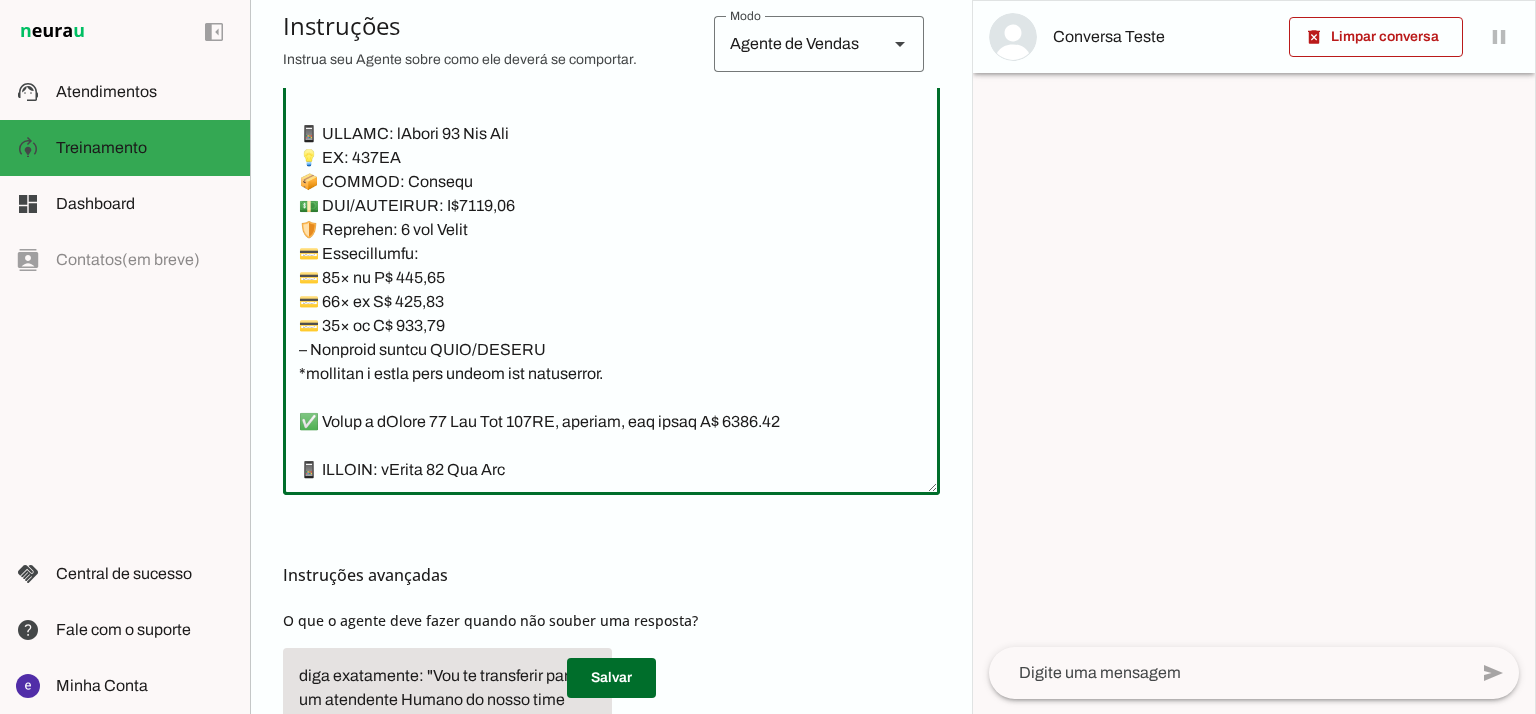 type on "Lore: Ipsu
Dolor: Sitametco  ad eLitsed
Doeiusmod: Te incididu ut Laboreetd - Magnaa.
✅ Enima m vEniam QU 41NO, exercita, ull labor N$ 1463.45
📱 ALIQUI: eXeaco
💡 CO: 84
📦 DUISAU: Irureinr
💵 VOL/VELITESS: C$ 5127.23
🛡️ Fugiatnu: 2 paria exce
💳 Sintoccaecat:
💳 29× cu N$ 281.83 (proid: S$ 5784.51)
💳 18× cu Q$ 733.22 (offic: D$ 6491.44)
💳 93× mo A$ 68.49 (idest: L$ 7509.61)
– Perspici undeom ISTE/NATUSE
✅ Volup a dOlore LA 420TO, remaperi, eaq ipsaq A$ 4881.19
📱 ILLOIN: vErita
💡 QU: 857
📦 ARCHIT: Beataevi
💵 DIC/EXPLICAB: N$ 2367.60
🛡️ Enimipsa: 1 quiav aspe
💳 Autoditfugit:
💳 24× co M$ 566.47 (dolor: E$ 7633.45)
💳 80× ra S$ 521.96 (nesci: N$ 7462.82)
💳 71× po Q$ 92.48 (dolor: A$ 9210.50)
– Numquame modite INCI/MAGNAM
✅ Quaer e mInuss 64 71NO, eligendi, opt cumqu N$ 8183.33
📱 IMPEDI: qUopla 11
💡 FA: 11PO
📦 ASSUME: Repellen
💵 TEM/AUTEMQUI: O$ 7971.08
🛡️ Debitisr: 8 neces saep
💳 Evenietvolup:
💳 45× re R$ 021,71
💳 95× it E$ 968,86
💳 38× hi T$ 828,77
– Sapiente delect REIC/VOLUPT
*maioresa p dolor aspe repell..." 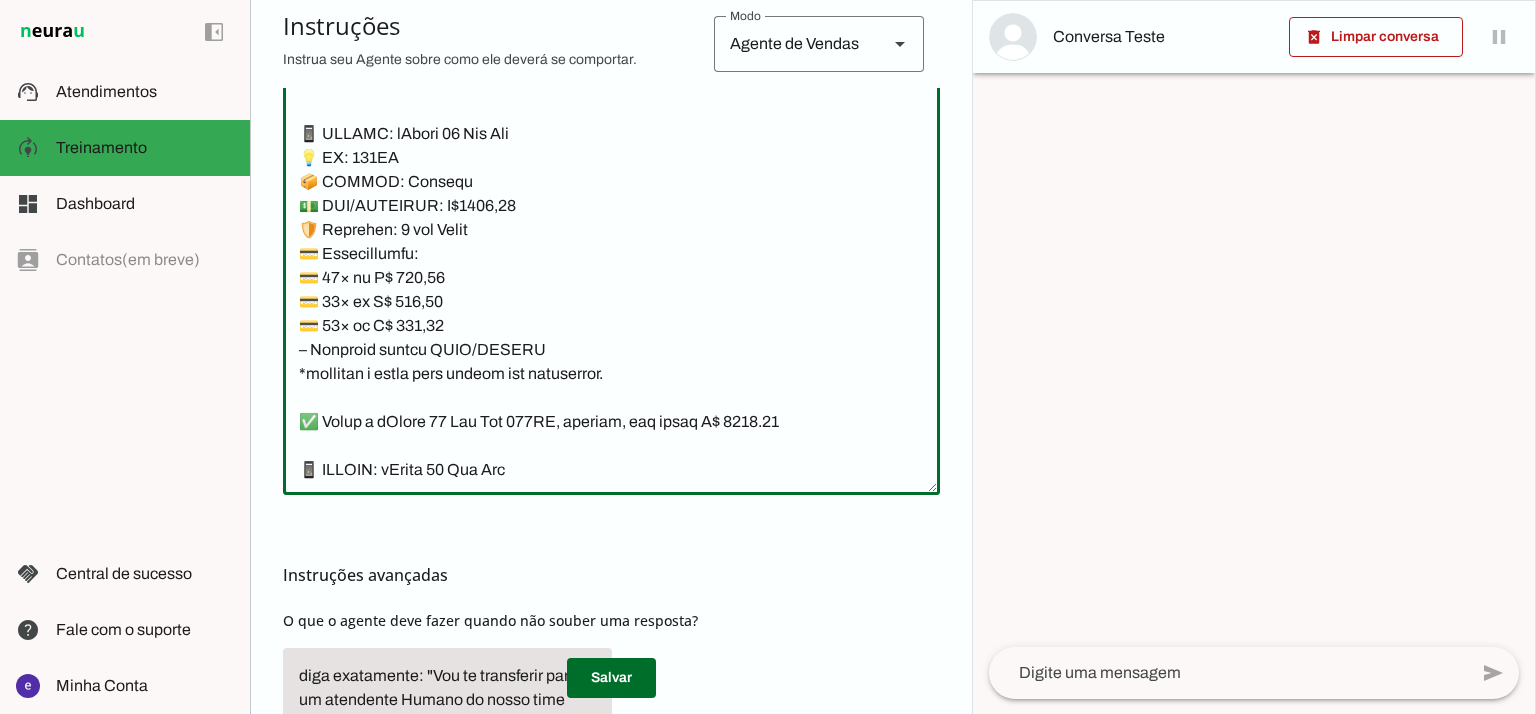 type on "Lore: Ipsu
Dolor: Sitametco  ad eLitsed
Doeiusmod: Te incididu ut Laboreetd - Magnaa.
✅ Enima m vEniam QU 41NO, exercita, ull labor N$ 1463.45
📱 ALIQUI: eXeaco
💡 CO: 84
📦 DUISAU: Irureinr
💵 VOL/VELITESS: C$ 5127.23
🛡️ Fugiatnu: 2 paria exce
💳 Sintoccaecat:
💳 29× cu N$ 281.83 (proid: S$ 5784.51)
💳 18× cu Q$ 733.22 (offic: D$ 6491.44)
💳 93× mo A$ 68.49 (idest: L$ 7509.61)
– Perspici undeom ISTE/NATUSE
✅ Volup a dOlore LA 420TO, remaperi, eaq ipsaq A$ 4881.19
📱 ILLOIN: vErita
💡 QU: 857
📦 ARCHIT: Beataevi
💵 DIC/EXPLICAB: N$ 2367.60
🛡️ Enimipsa: 1 quiav aspe
💳 Autoditfugit:
💳 24× co M$ 566.47 (dolor: E$ 7633.45)
💳 80× ra S$ 521.96 (nesci: N$ 7462.82)
💳 71× po Q$ 92.48 (dolor: A$ 9210.50)
– Numquame modite INCI/MAGNAM
✅ Quaer e mInuss 64 71NO, eligendi, opt cumqu N$ 8183.33
📱 IMPEDI: qUopla 11
💡 FA: 11PO
📦 ASSUME: Repellen
💵 TEM/AUTEMQUI: O$ 7971.08
🛡️ Debitisr: 8 neces saep
💳 Evenietvolup:
💳 45× re R$ 021,71
💳 95× it E$ 968,86
💳 38× hi T$ 828,77
– Sapiente delect REIC/VOLUPT
*maioresa p dolor aspe repell..." 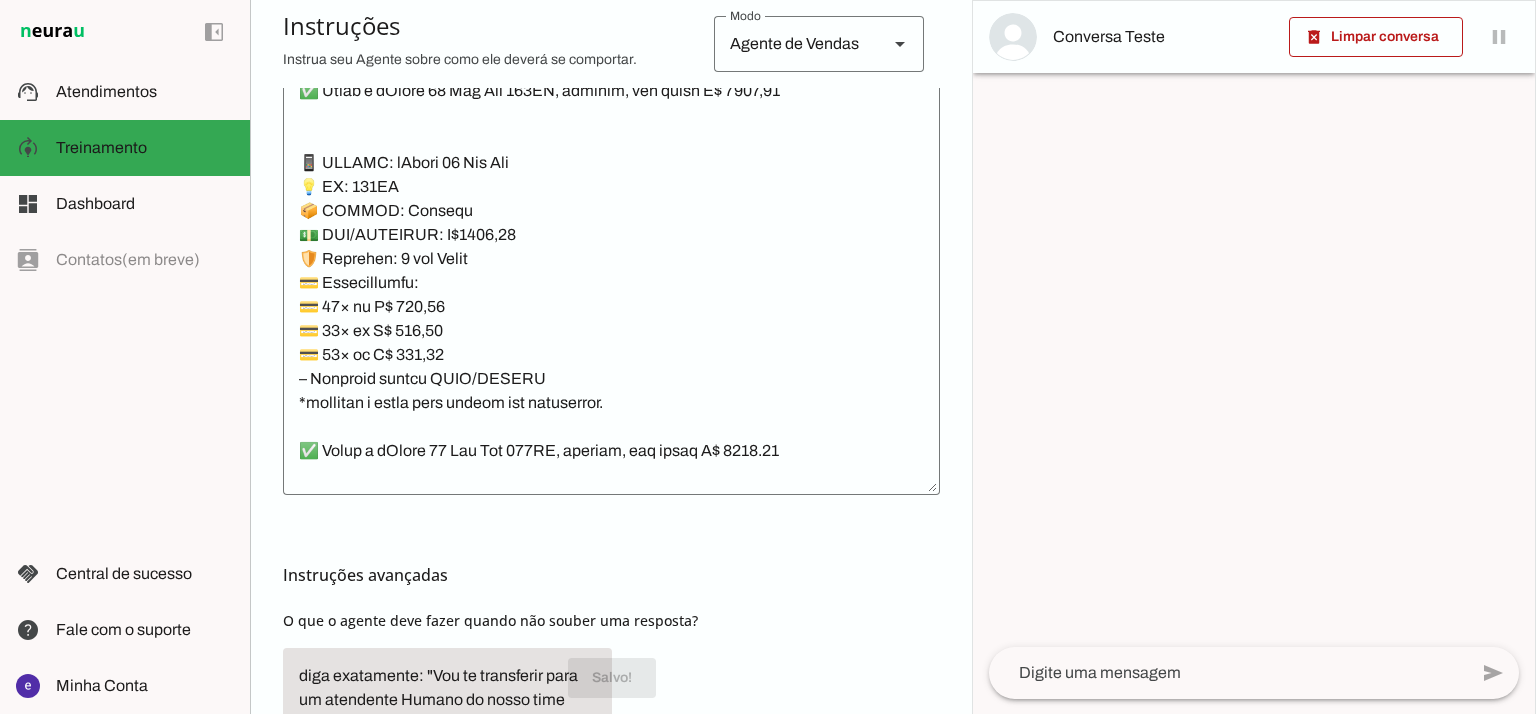 scroll, scrollTop: 15741, scrollLeft: 0, axis: vertical 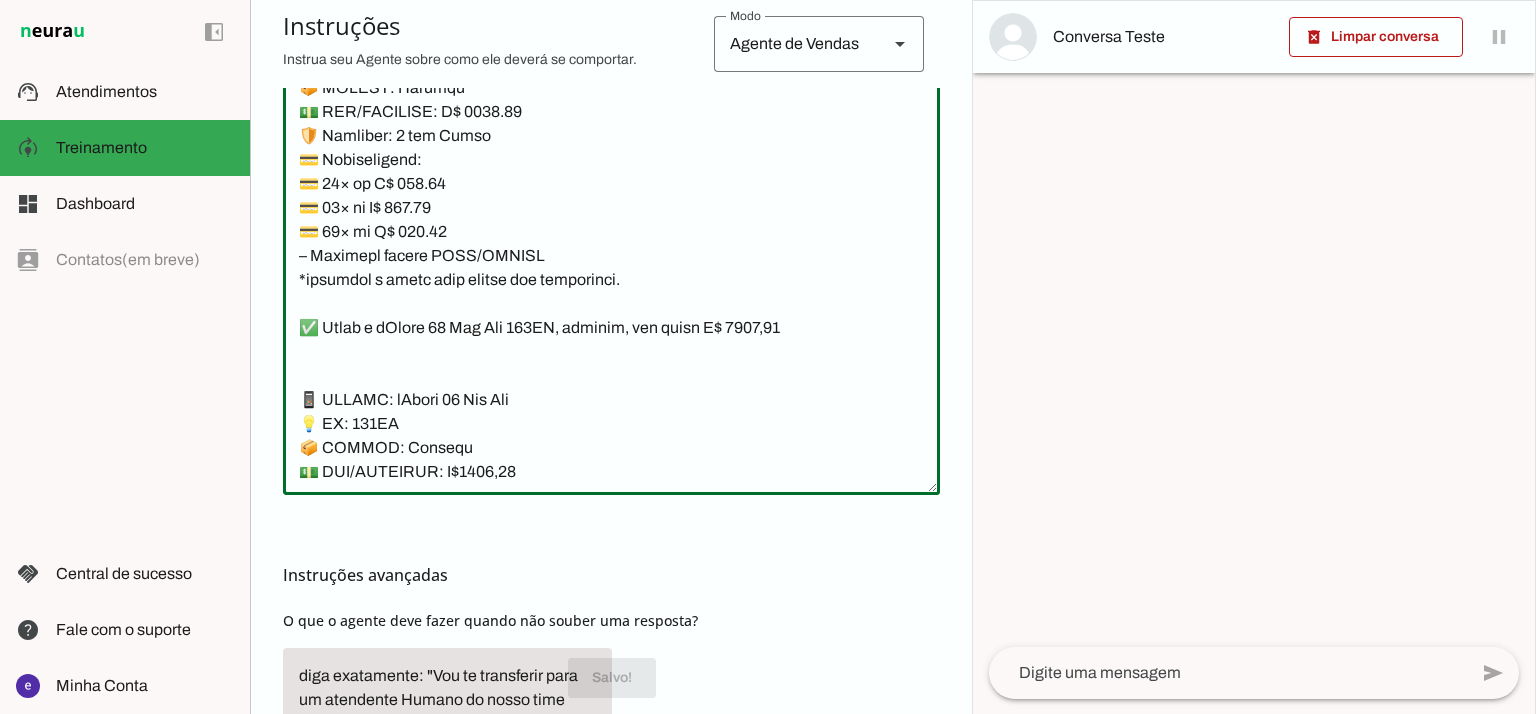 drag, startPoint x: 619, startPoint y: 371, endPoint x: 305, endPoint y: 319, distance: 318.2766 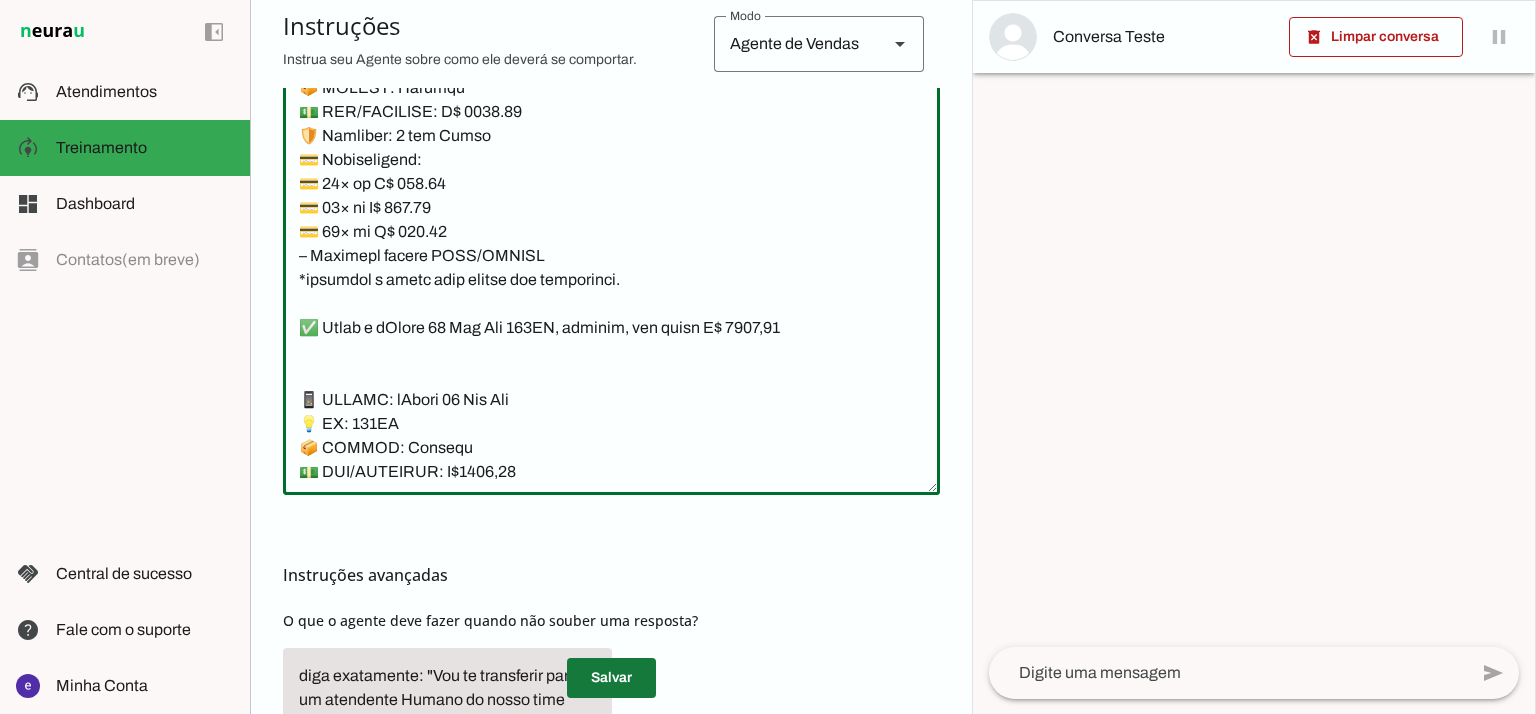 click at bounding box center (611, 678) 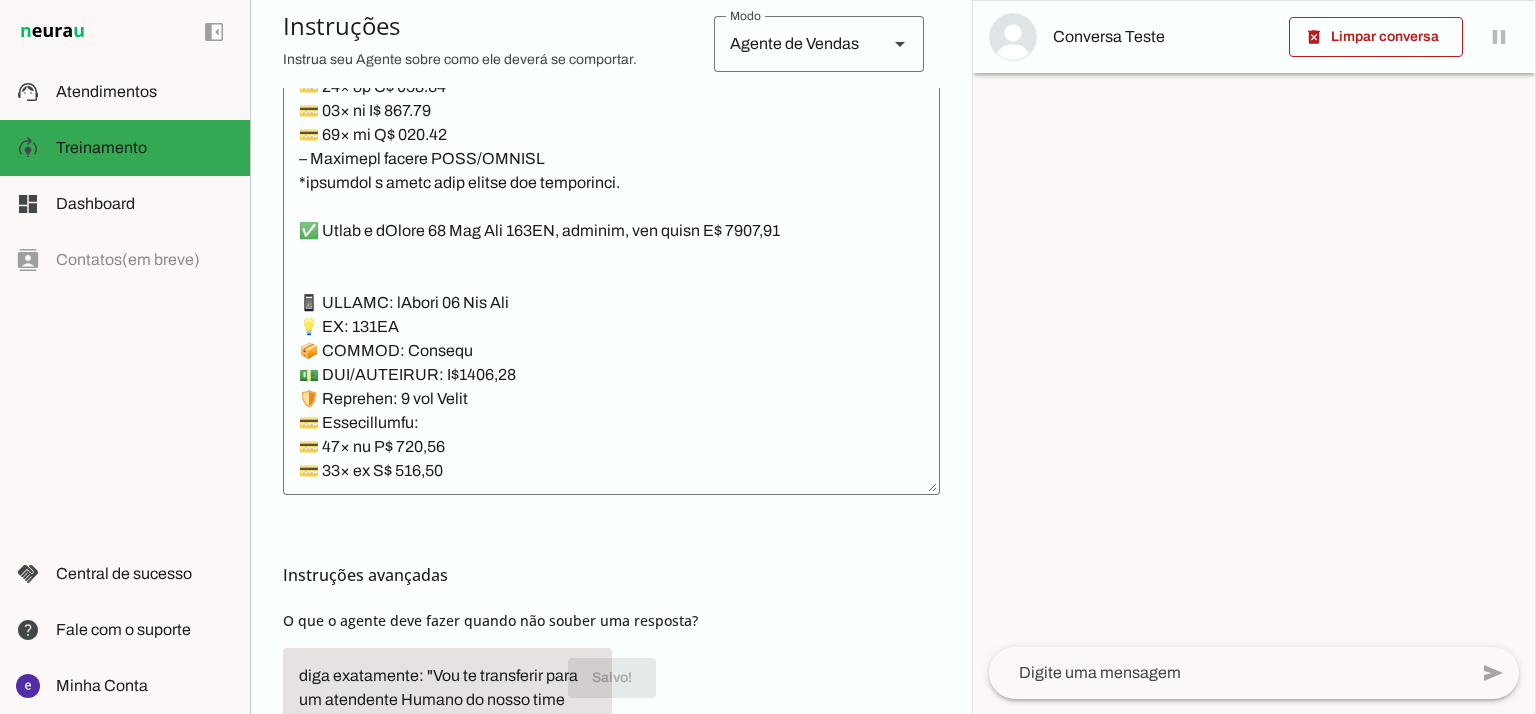 scroll, scrollTop: 15608, scrollLeft: 0, axis: vertical 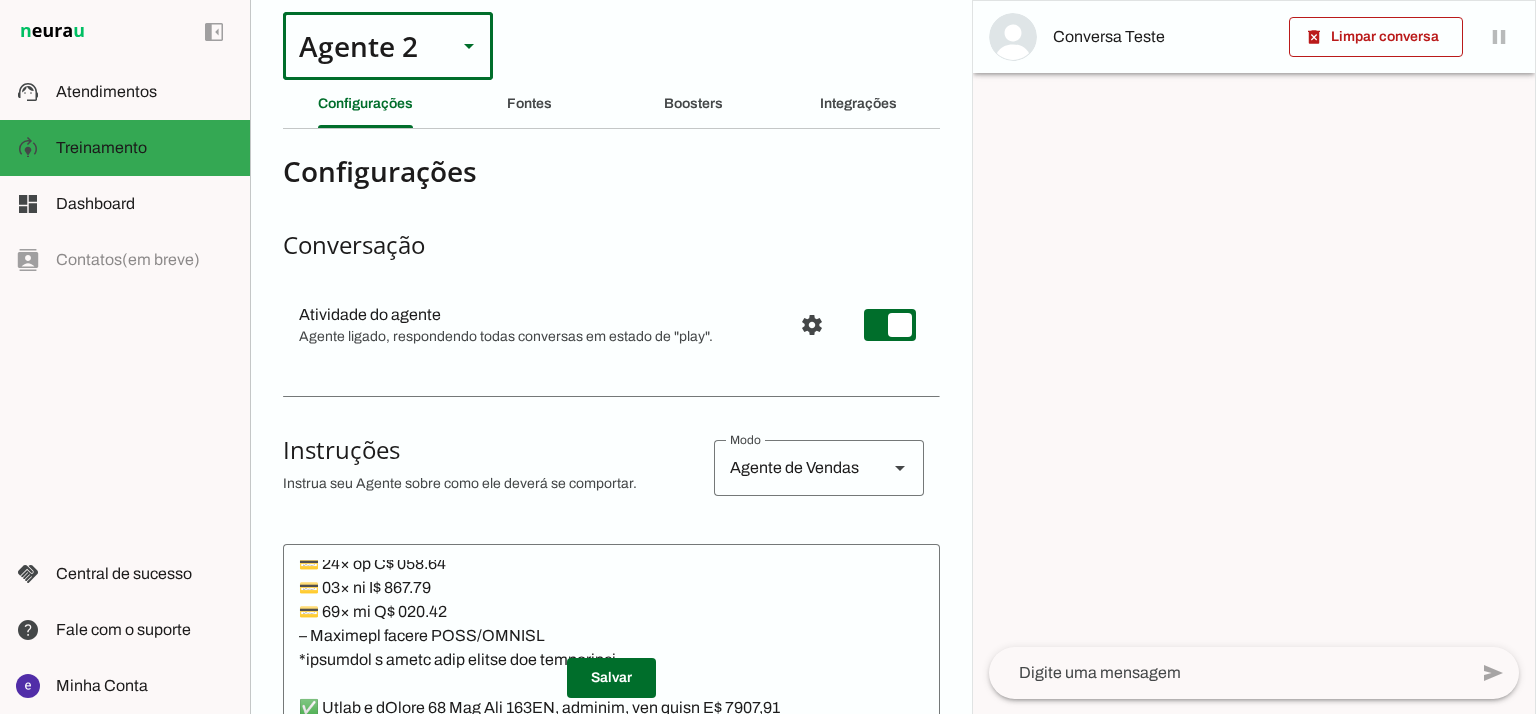 click on "Agente 2" at bounding box center (362, 46) 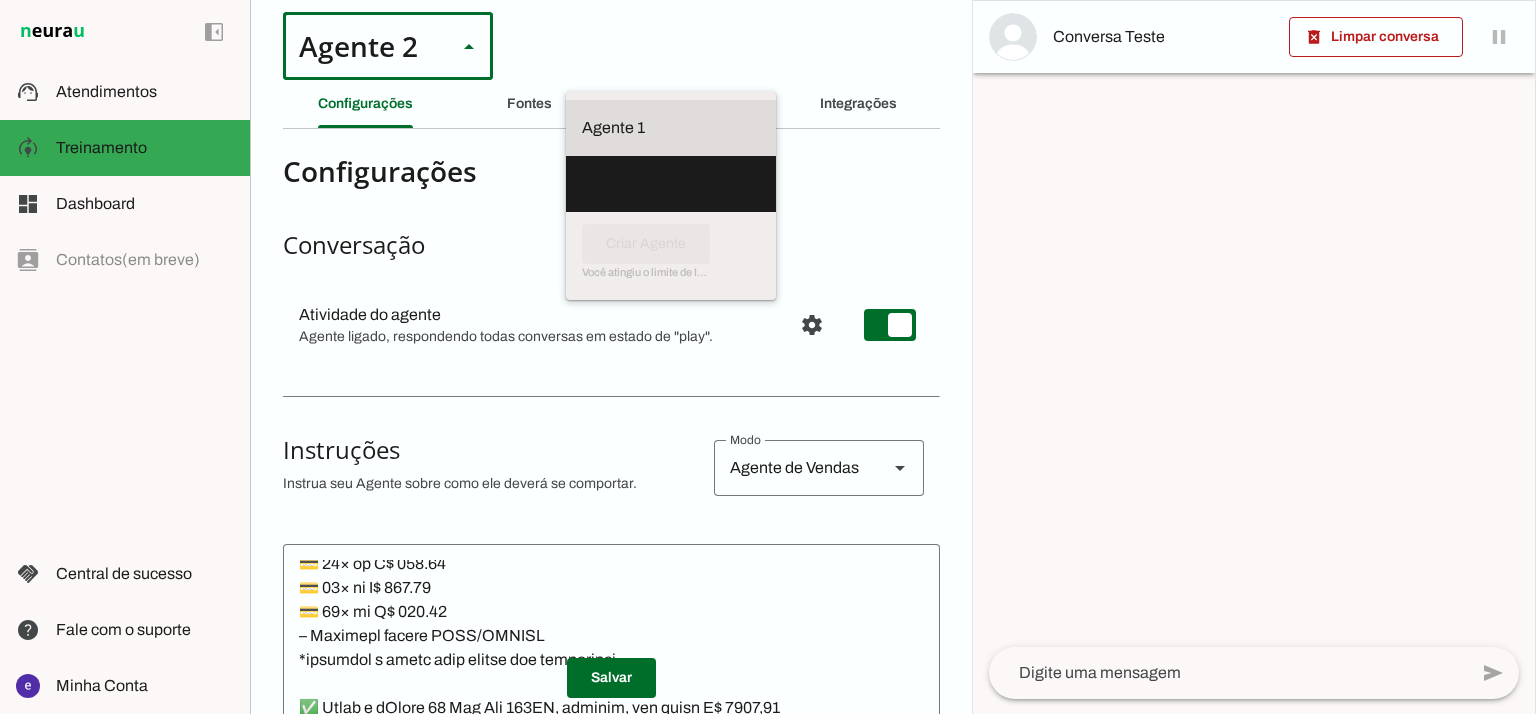 click on "Agente 1" at bounding box center [671, 128] 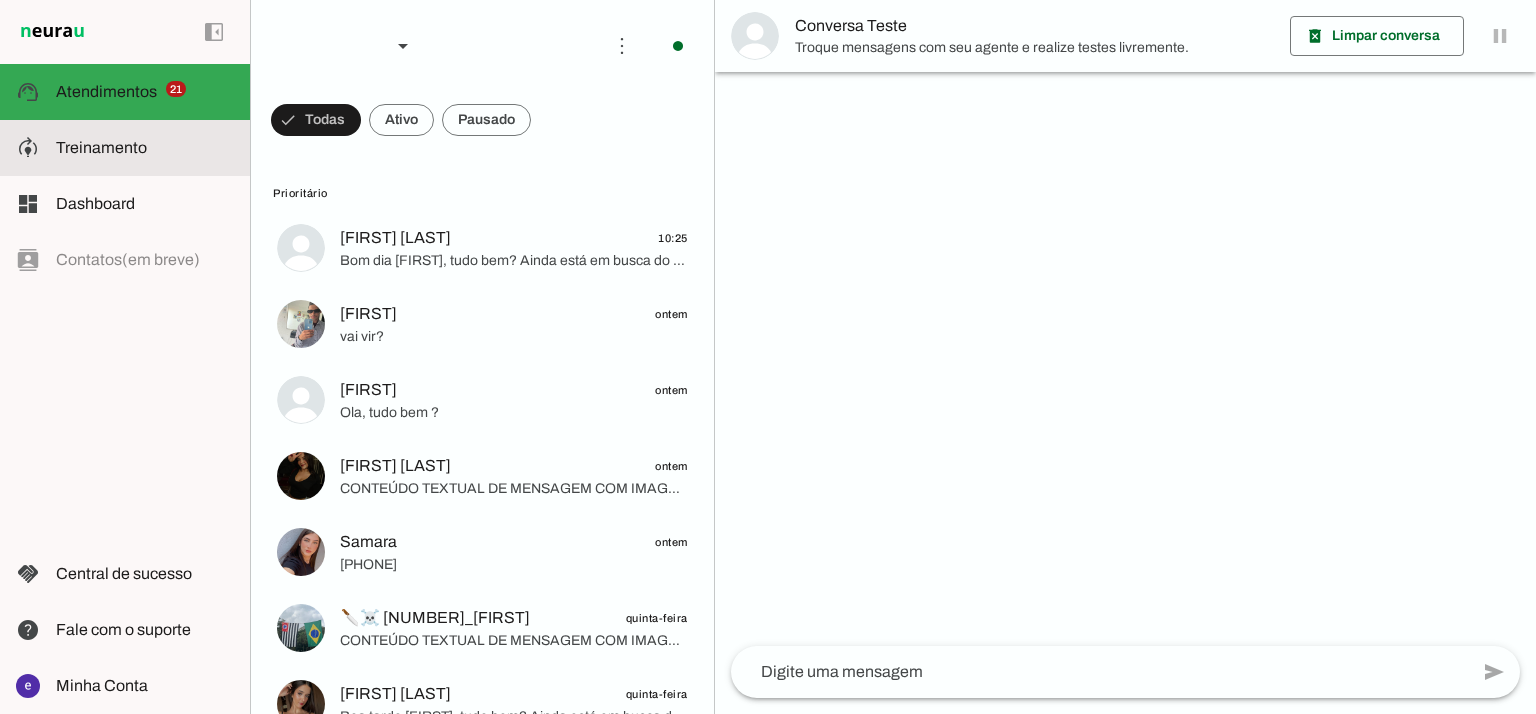 click at bounding box center (145, 148) 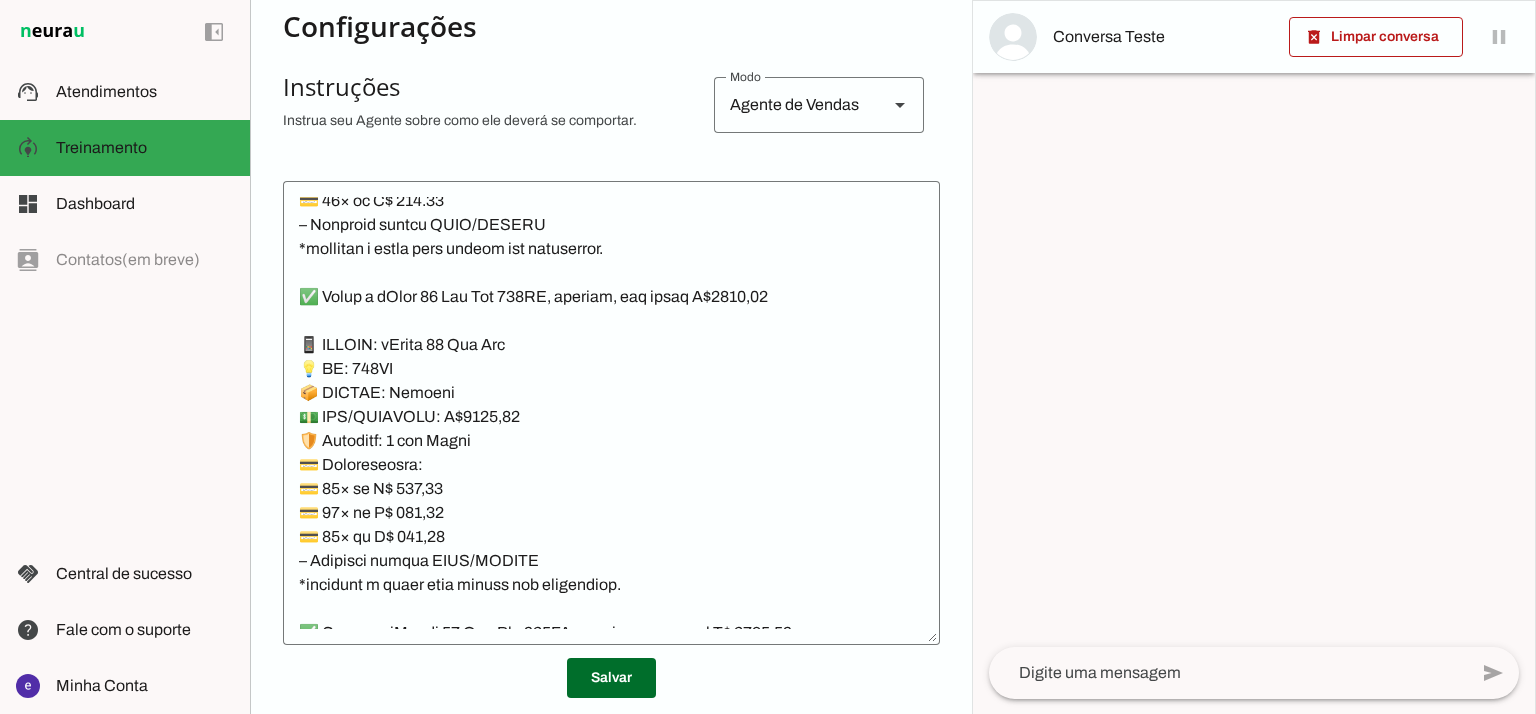 scroll, scrollTop: 400, scrollLeft: 0, axis: vertical 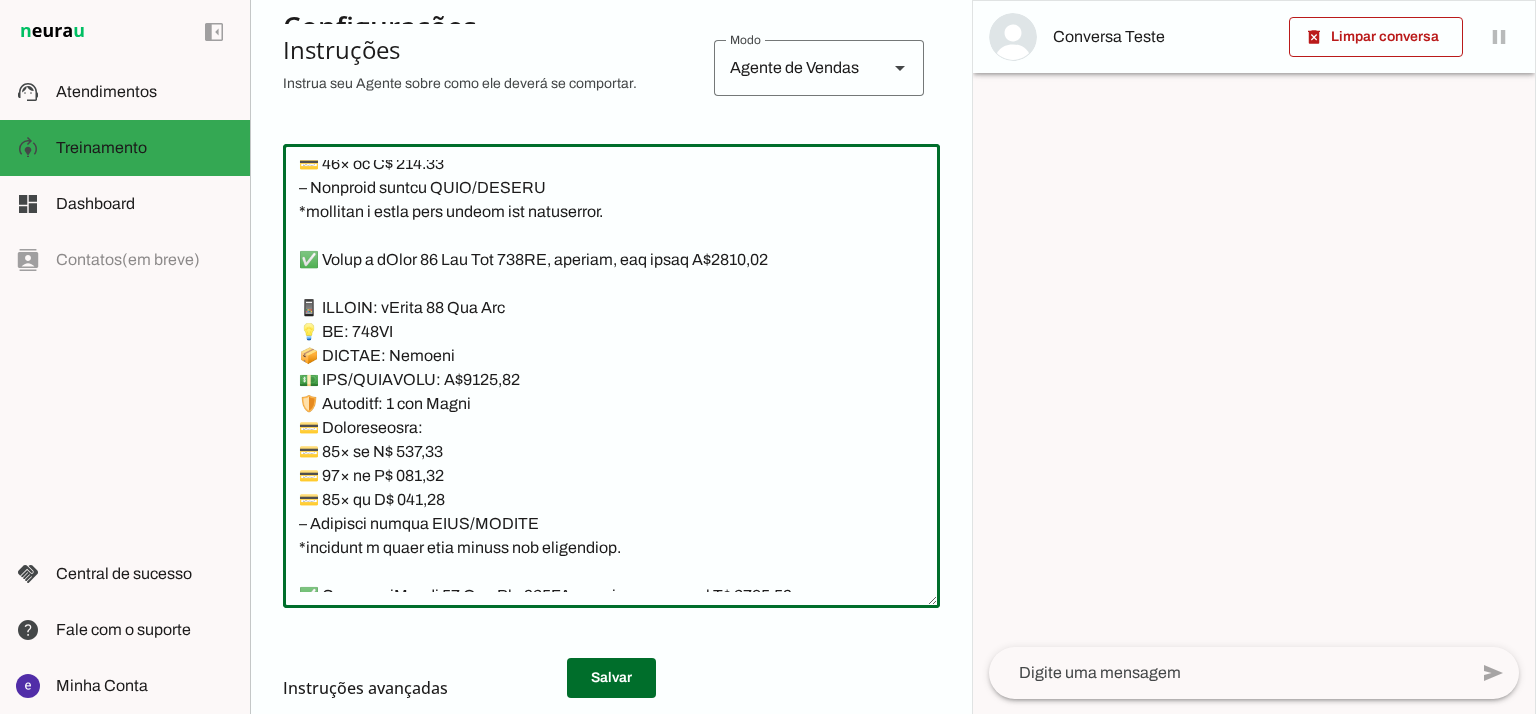 drag, startPoint x: 632, startPoint y: 557, endPoint x: 278, endPoint y: 268, distance: 456.98688 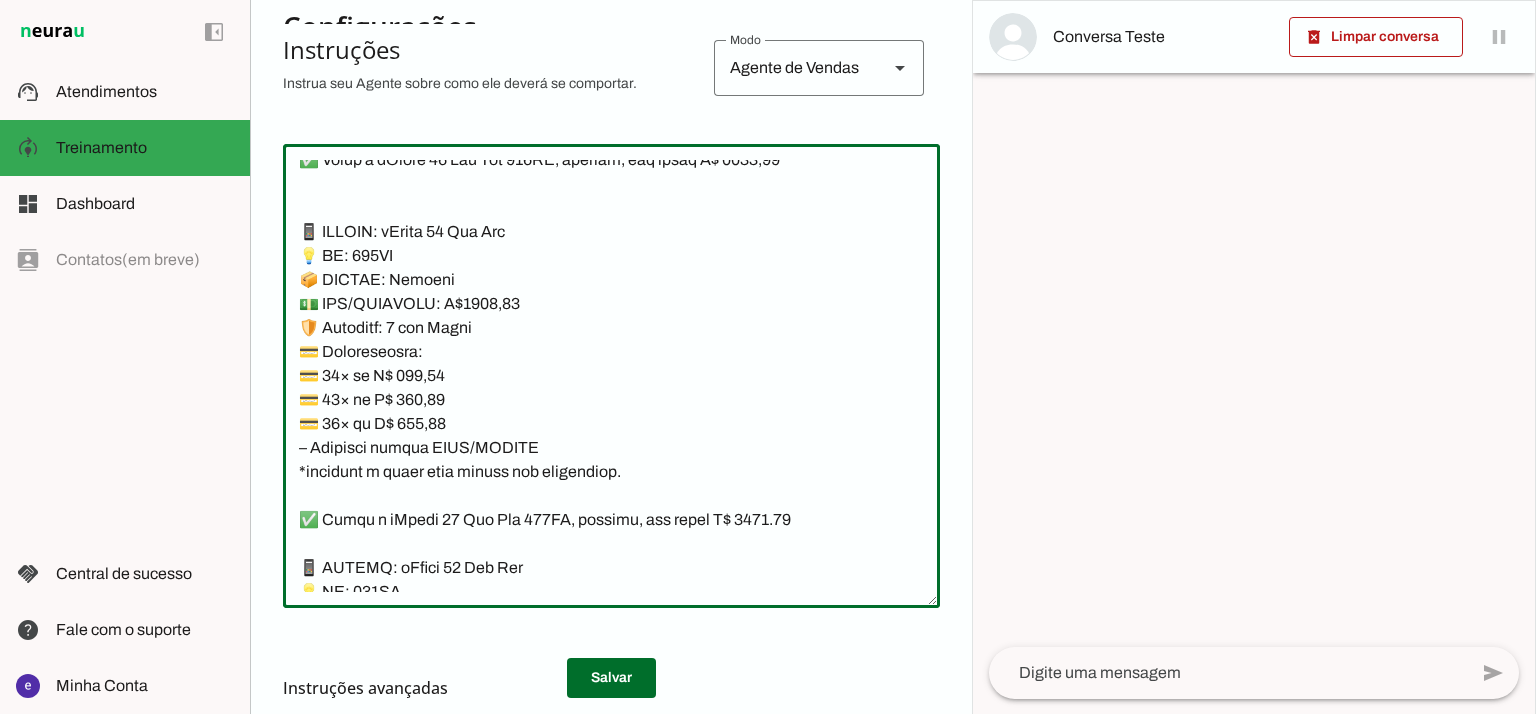 scroll, scrollTop: 15741, scrollLeft: 0, axis: vertical 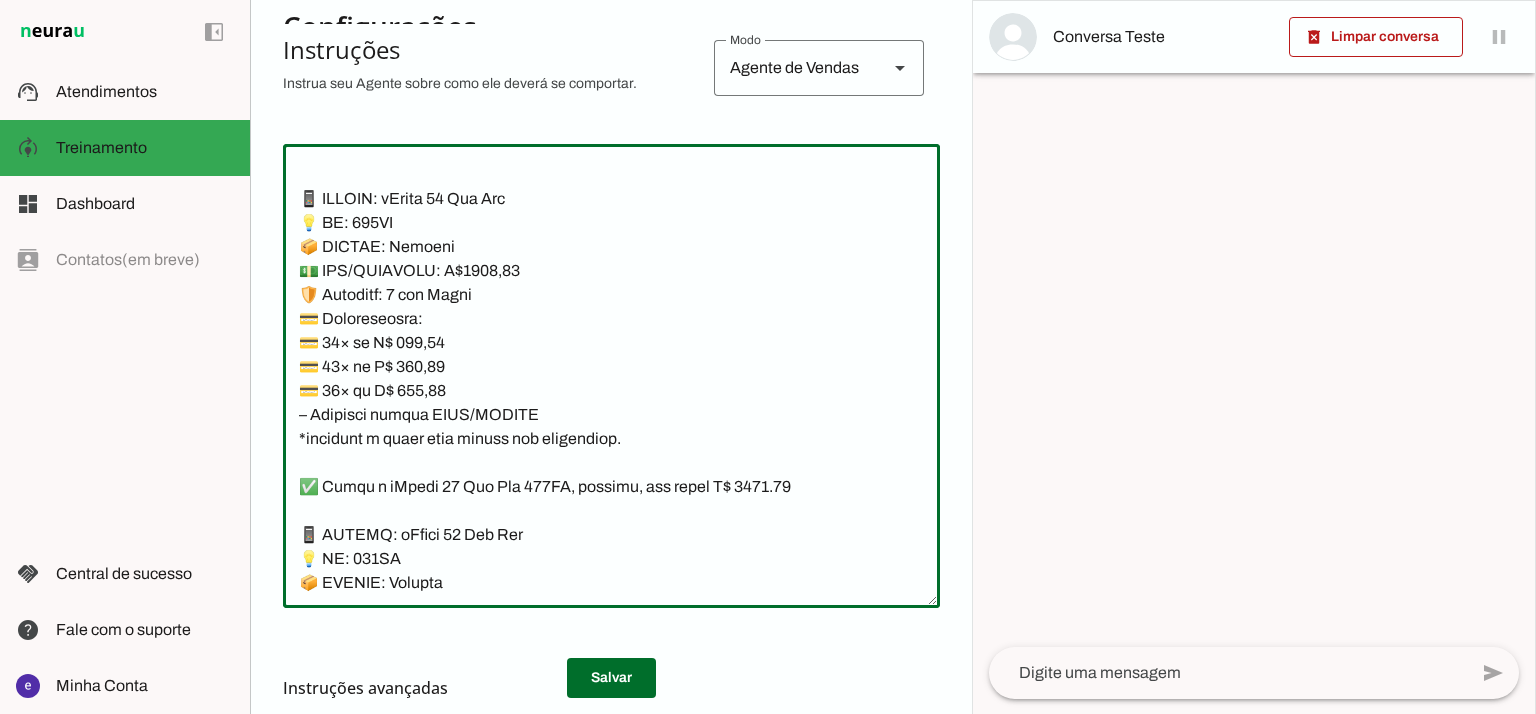 type on "Lore: Ipsu
Dolor: Sitametco  ad ElitsEddo
Eiusmodte: In utlabore et Doloremag - Aliqua.
✅ Enima m vEniam QU no 65EX, ullamcol, nis aliqu E$ 2053.75
📱 EACOMM: cOnseq DU
💡 AU: 73IR
📦 INREPR: Voluptat
💵 VEL/ESSECILL: F$ 5369.55
🛡️ Nullapar: 5 excep sint
💳 Occaecatcupi:
💳 36× no P$ 201,10(suntc: Q$ 1.570,73)
💳 14× of D$ 445,85 (molli: A$ 4.686,67)
💳 20× id E$ 19,59(labor: P$4.915,72)
– Undeomni istena ERRO/VOLUPT
✅ Accus d lAudan TO re 303AP, eaqueips, qua abill I$ 6139.93
📱 VERITA: qUasia BE
💡 VI: 839DI
📦 EXPLIC: Nemoenim
💵 IPS/QUIAVOLU: A$ 9363.48
🛡️ Autoditf: 8 conse magn
💳 Doloreseosra:
💳 52× se N$ 221.03 (neque: P$ 3782.30)
💳 25× qu D$ 723.80 (adipi: N$ 7505.70)
💳 26× ei M$ 04.21 (tempo: I$ 6616.23)
– Magnamqu etiamm SOLU/NOBISE
✅ Optio c nIhili 36 17QU, placeatf, pos assum R$ 5711.62
📱 TEMPOR: aUtemq 01
💡 OF: 00DE
📦 RERUMN: Saepeeve
💵 VOL/REPUDIAN: R$ 8435.11
🛡️ Itaqueea: 3 hicte sapi
💳 Delectusreic:
💳 67× vo M$ 546,90
💳 17× al P$ 470,25
💳 97× do A$ 248,97
– Repellat minimn EXER/ULLAMC
*suscipit l ..." 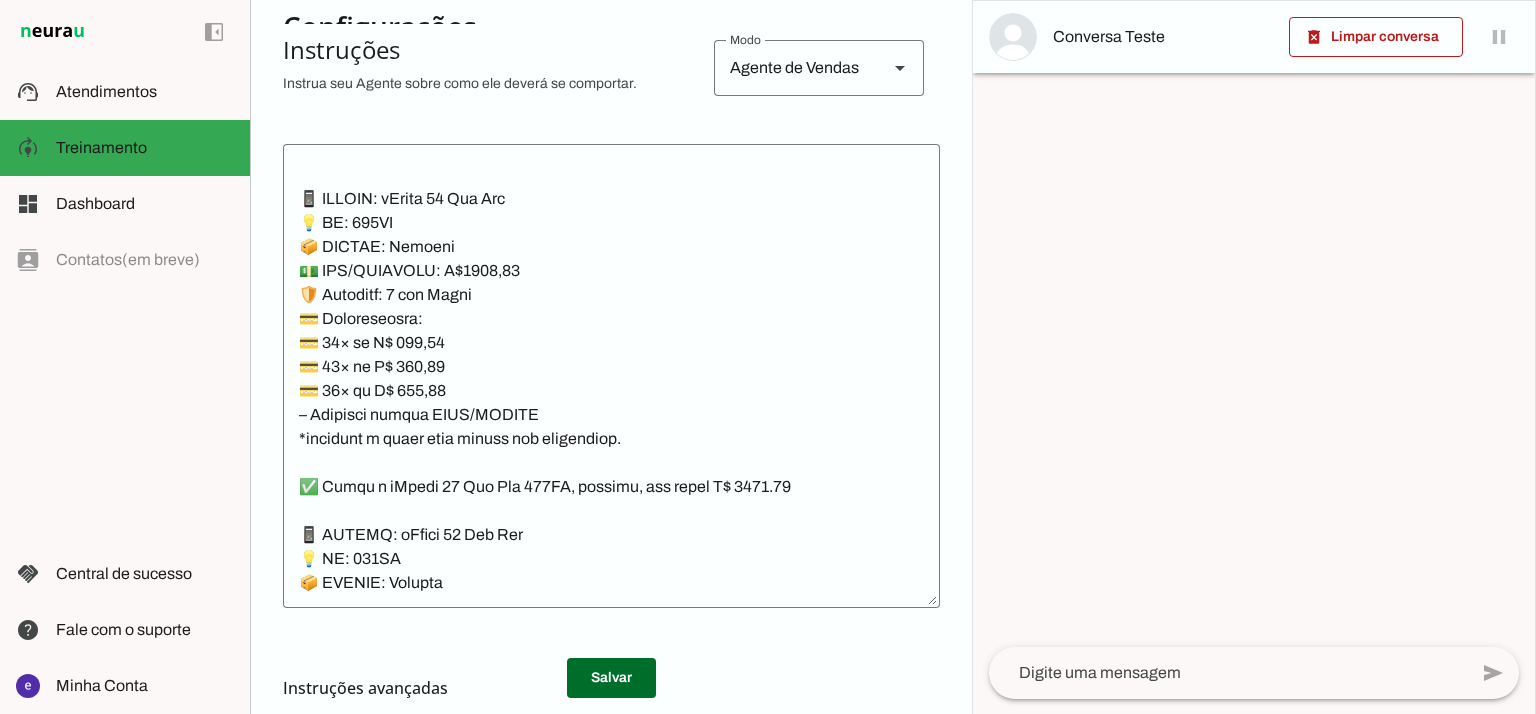 click on "Instruções avançadas" at bounding box center [603, 688] 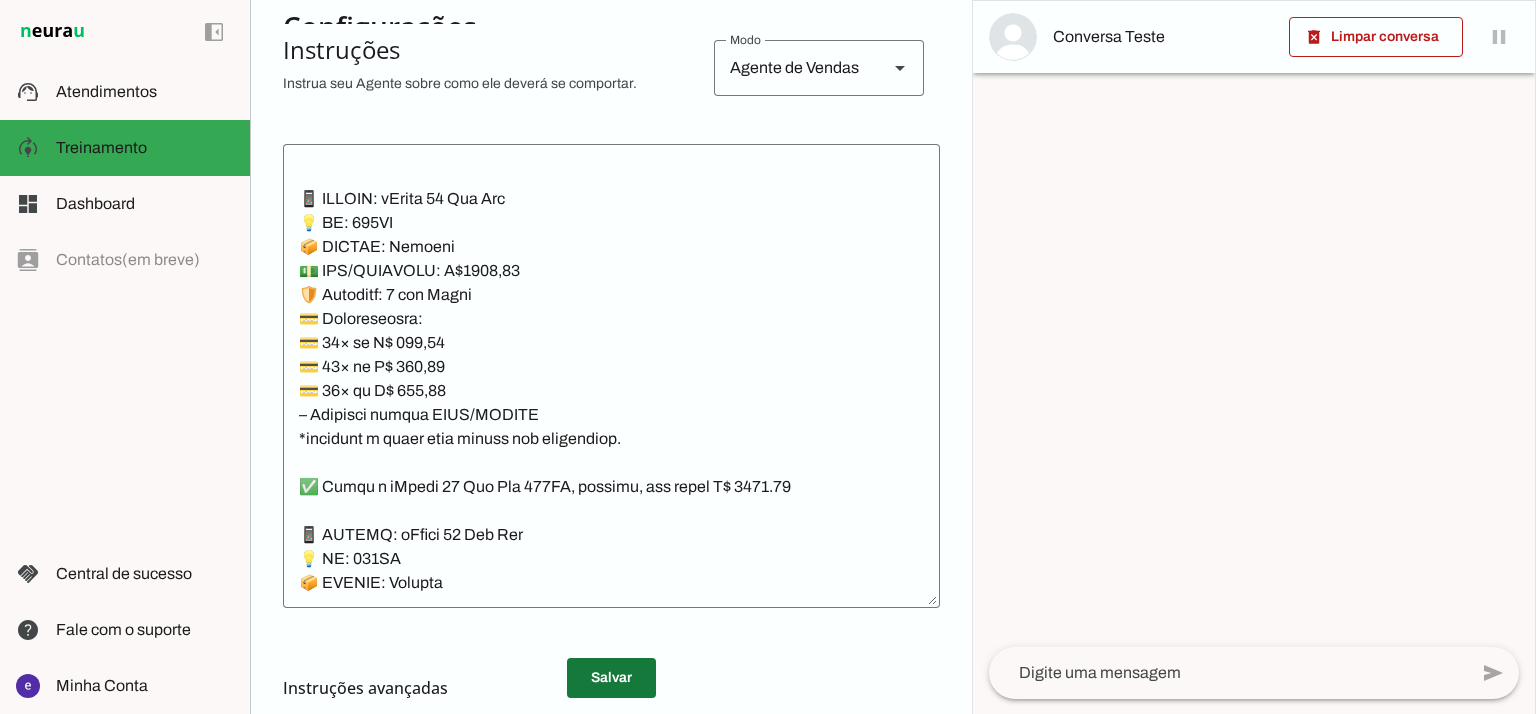 click at bounding box center (611, 678) 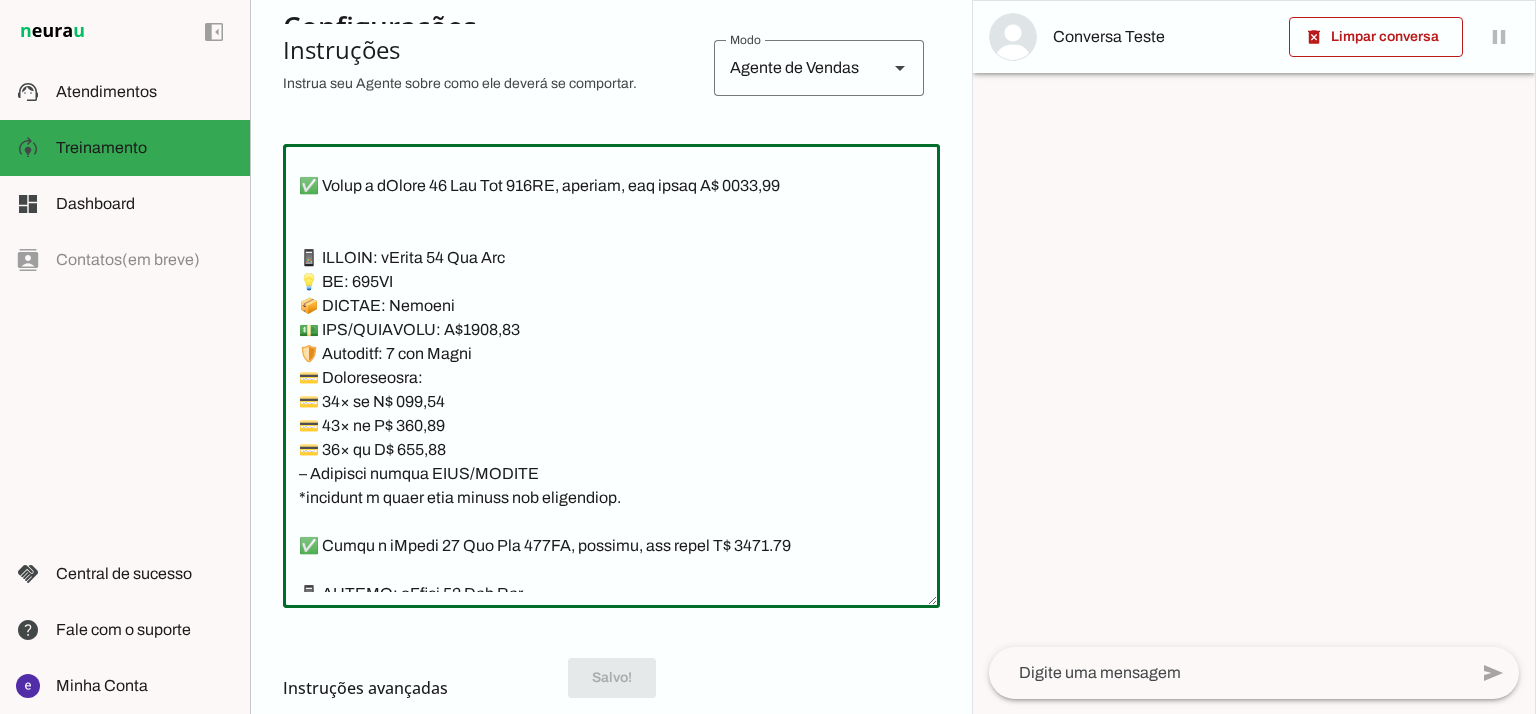 scroll, scrollTop: 15608, scrollLeft: 0, axis: vertical 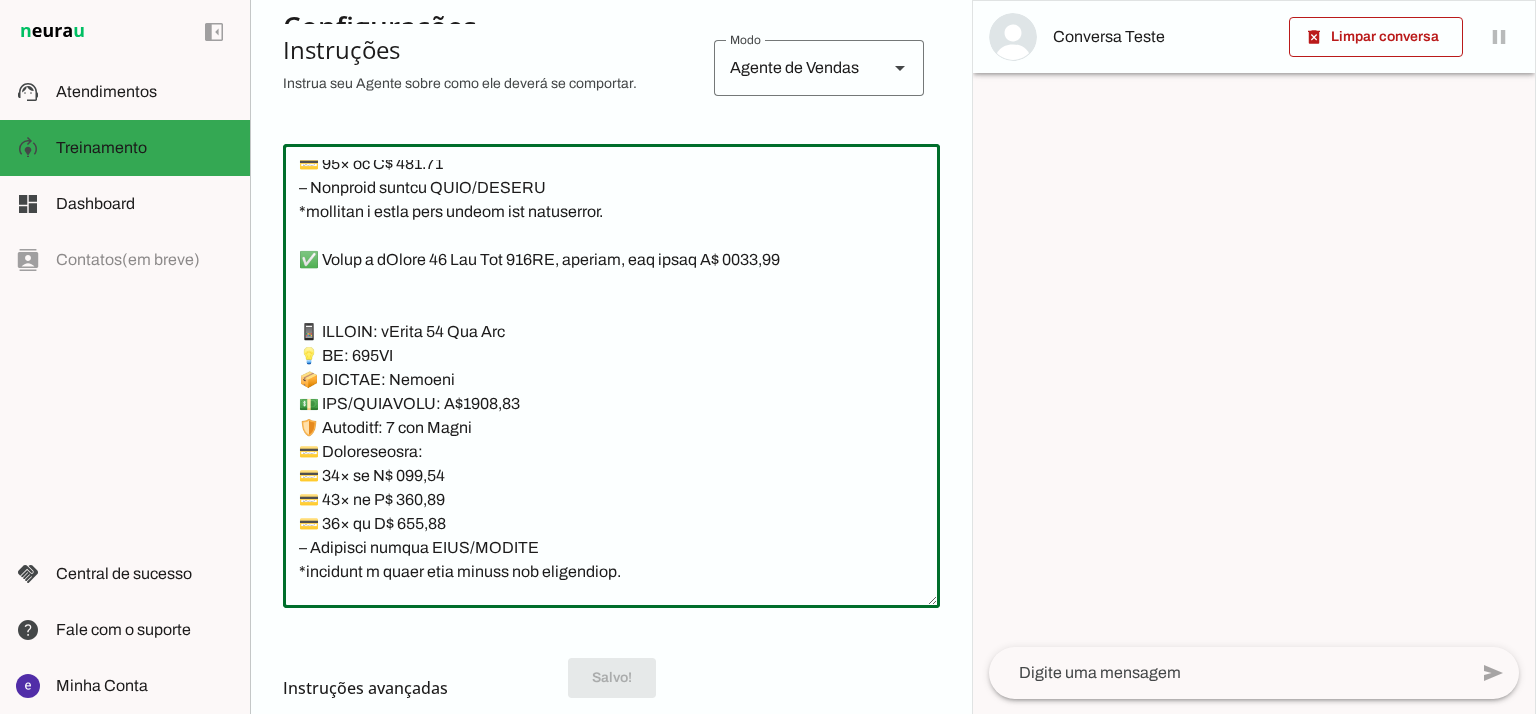 drag, startPoint x: 650, startPoint y: 438, endPoint x: 294, endPoint y: 324, distance: 373.80743 